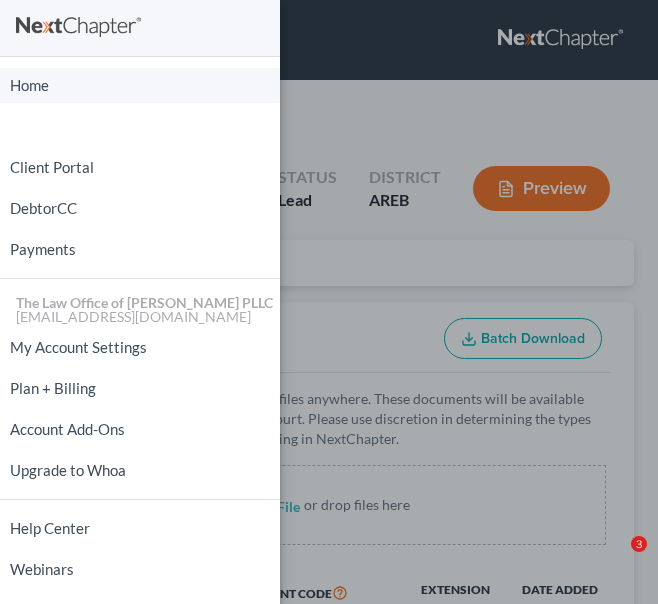 scroll, scrollTop: 0, scrollLeft: 0, axis: both 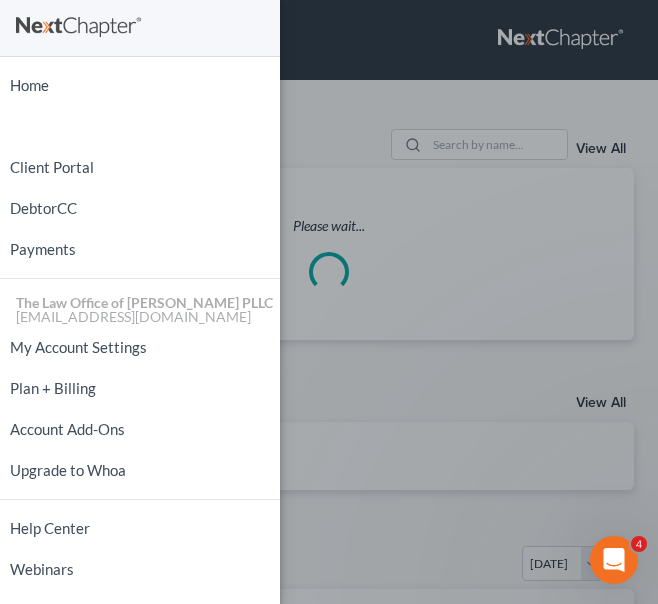 click on "Home New Case Client Portal DebtorCC Payments The Law Office of [PERSON_NAME] PLLC [EMAIL_ADDRESS][DOMAIN_NAME] My Account Settings Plan + Billing Account Add-Ons Upgrade to Whoa Help Center Webinars Training Videos What's new Log out" at bounding box center [329, 302] 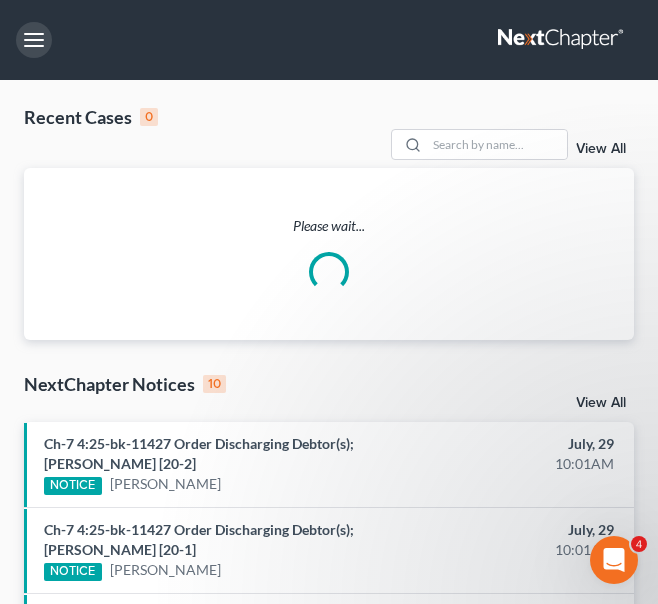 scroll, scrollTop: 0, scrollLeft: 0, axis: both 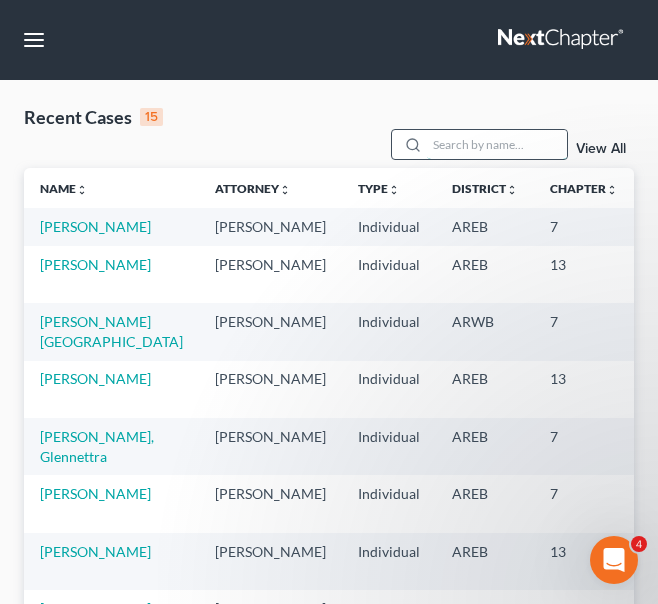 click at bounding box center (497, 144) 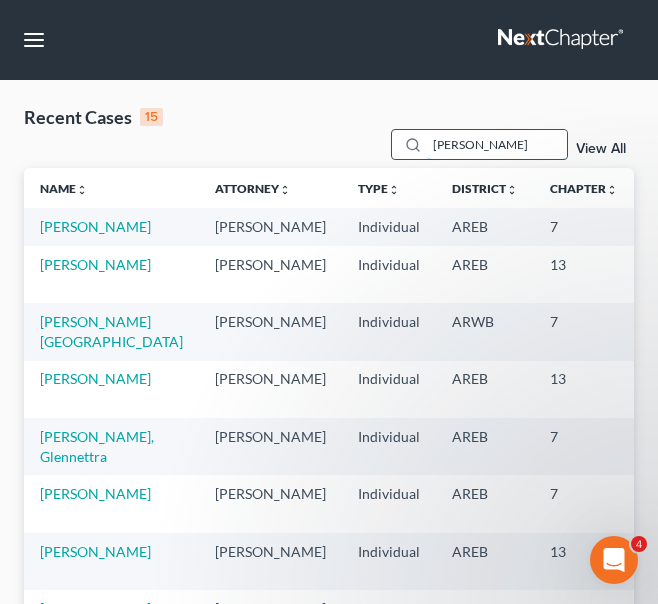 type on "[PERSON_NAME]" 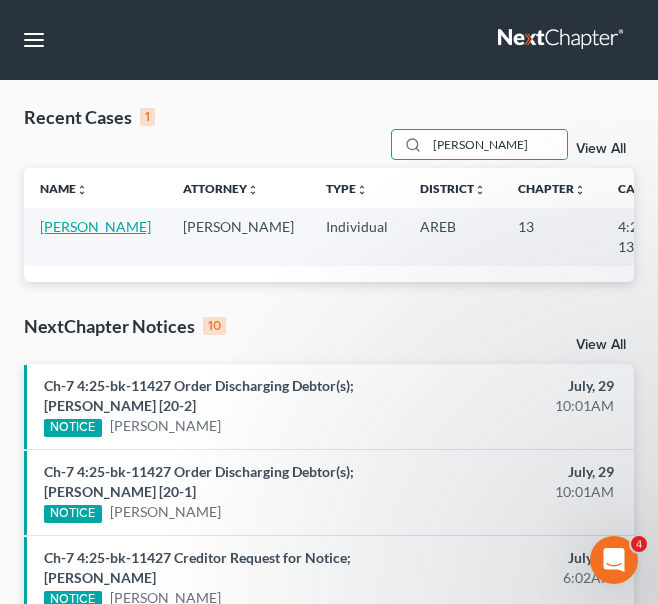 click on "[PERSON_NAME]" at bounding box center [95, 226] 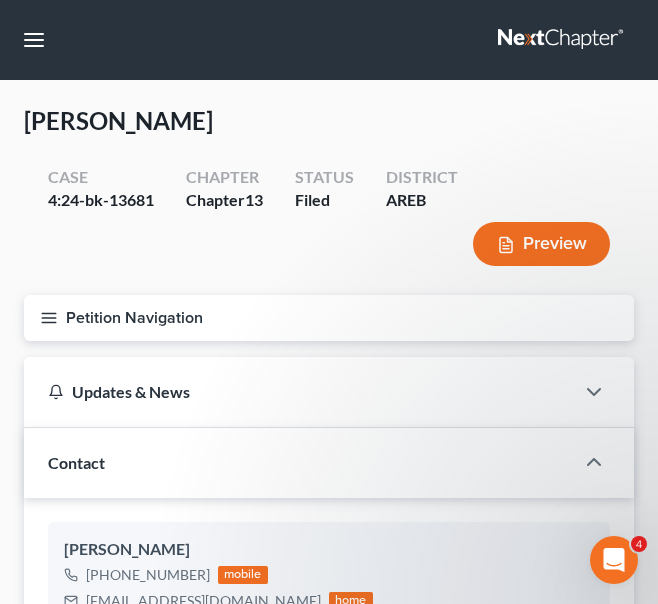 click on "Case 4:24-bk-13681 Chapter Chapter  13 Status Filed District AREB Preview" at bounding box center [333, 218] 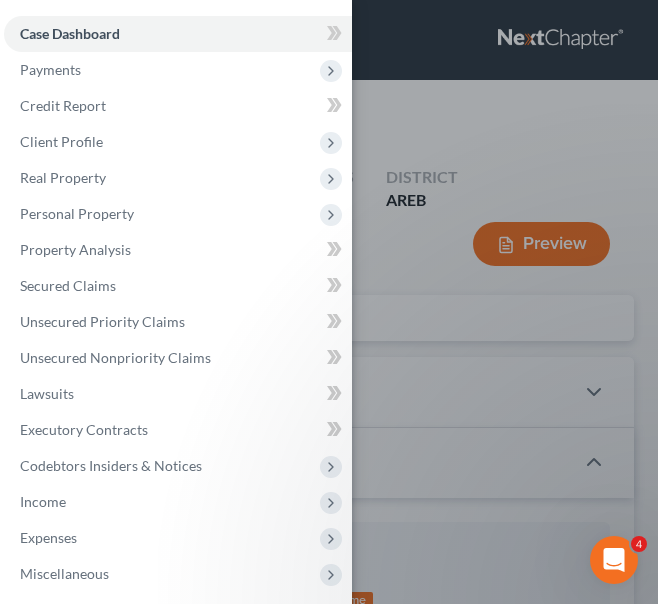 scroll, scrollTop: 52, scrollLeft: 0, axis: vertical 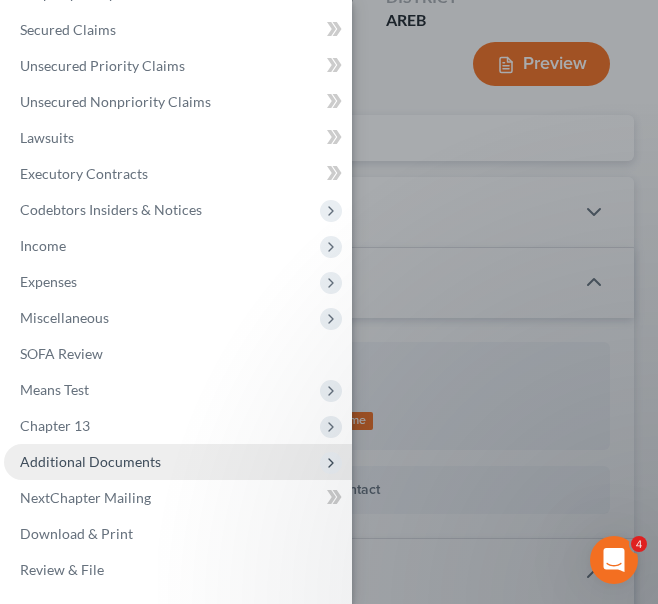 click on "Additional Documents" at bounding box center (90, 461) 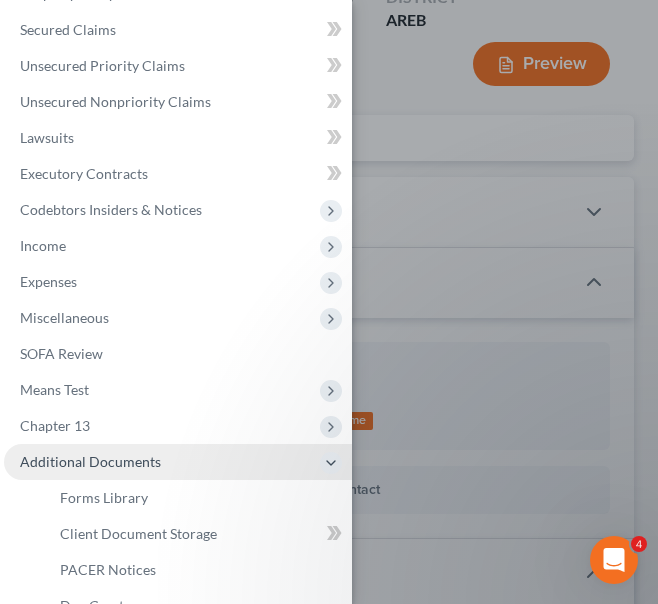 click on "Additional Documents" at bounding box center (90, 461) 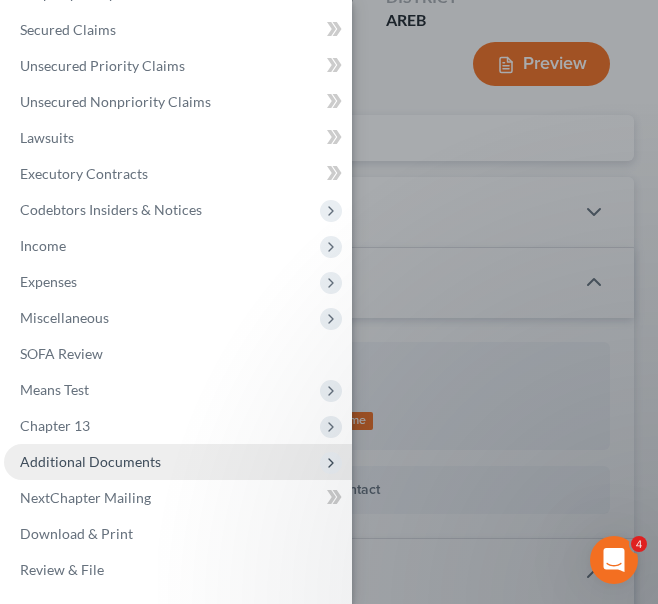 click on "Additional Documents" at bounding box center [90, 461] 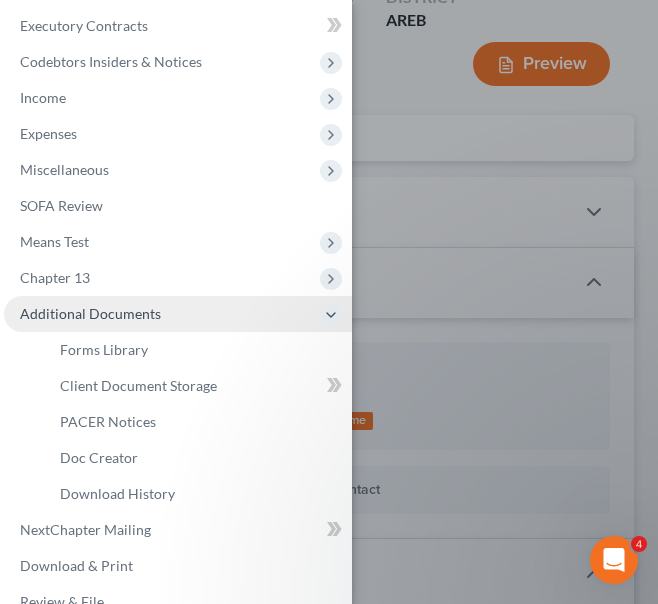 scroll, scrollTop: 405, scrollLeft: 0, axis: vertical 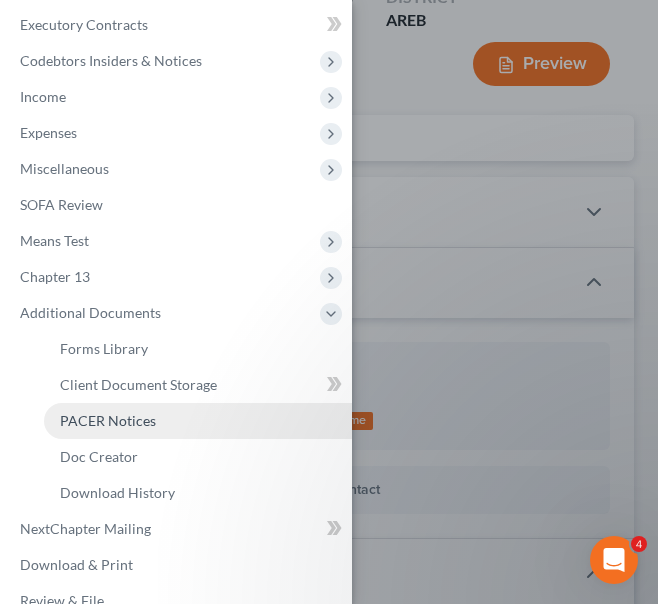 click on "PACER Notices" at bounding box center [198, 421] 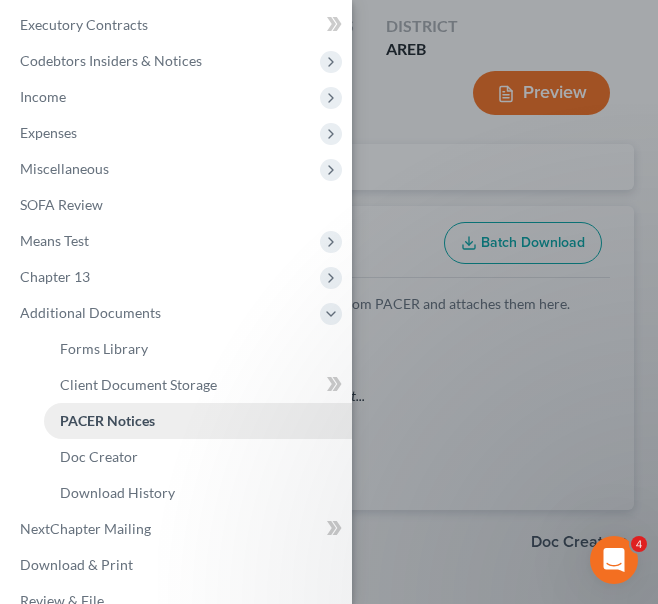 scroll, scrollTop: 0, scrollLeft: 0, axis: both 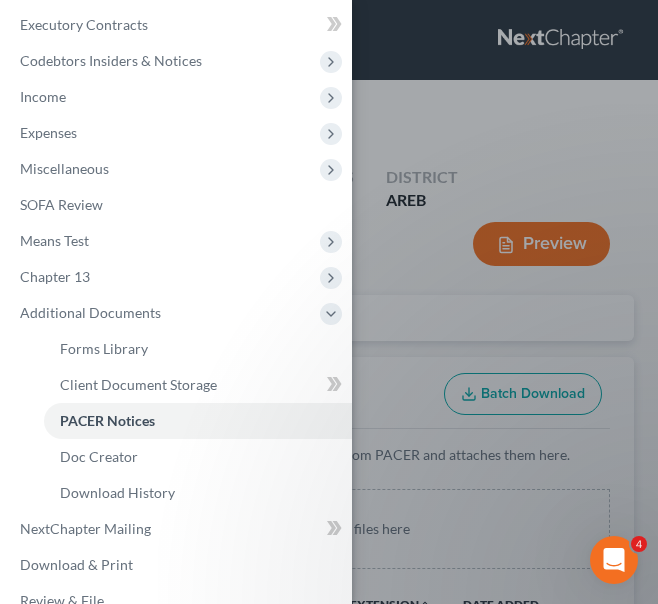 click on "Case Dashboard
Payments
Invoices
Payments
Payments
Credit Report
Client Profile" at bounding box center (329, 302) 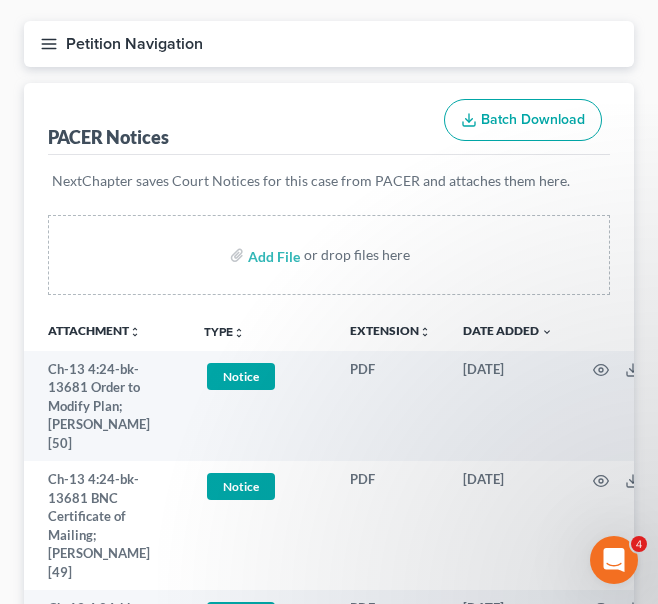 scroll, scrollTop: 389, scrollLeft: 0, axis: vertical 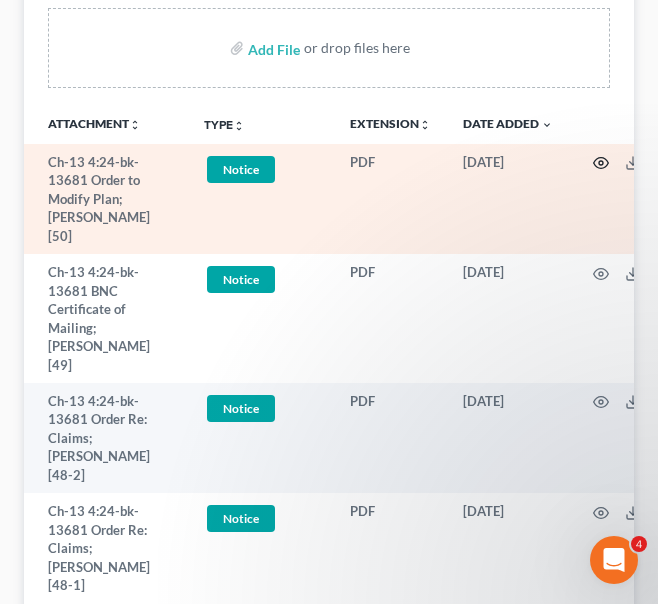 click 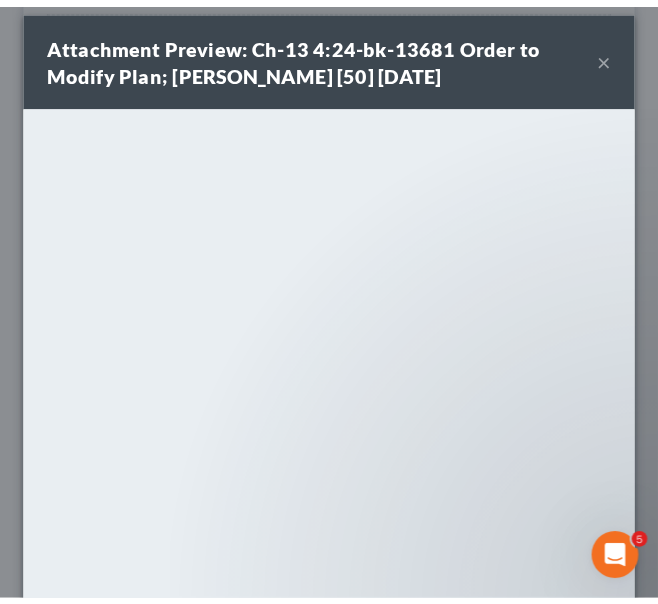 scroll, scrollTop: 14, scrollLeft: 0, axis: vertical 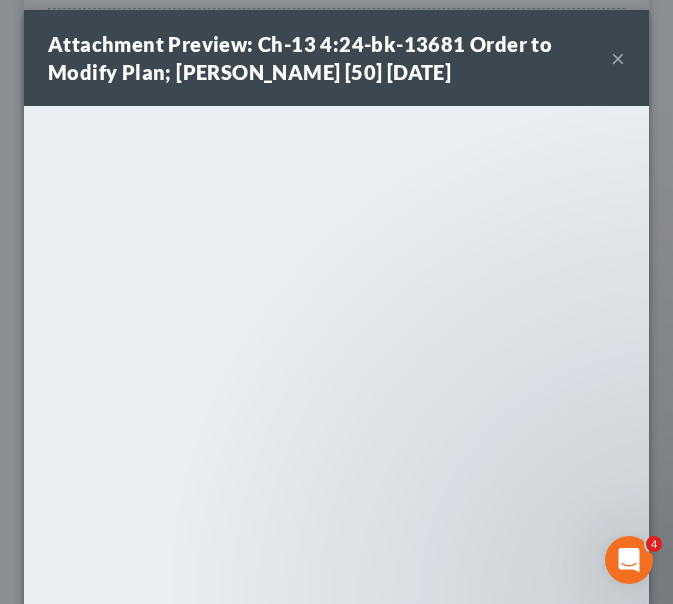 click on "×" at bounding box center [618, 58] 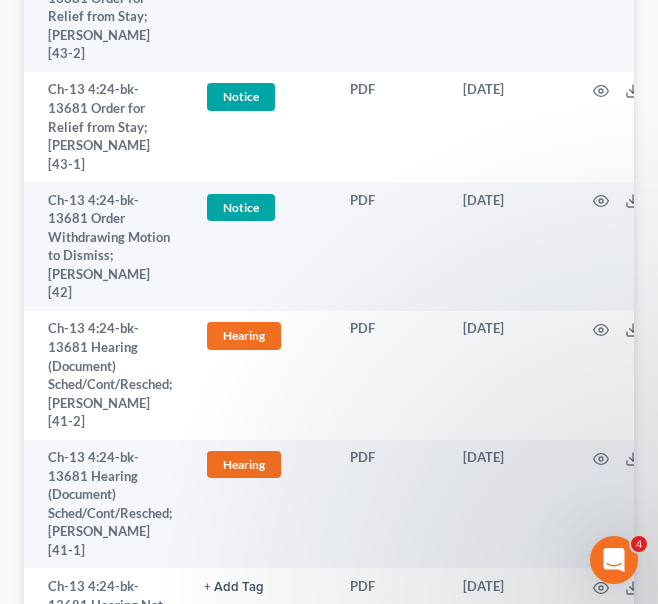 scroll, scrollTop: 1816, scrollLeft: 0, axis: vertical 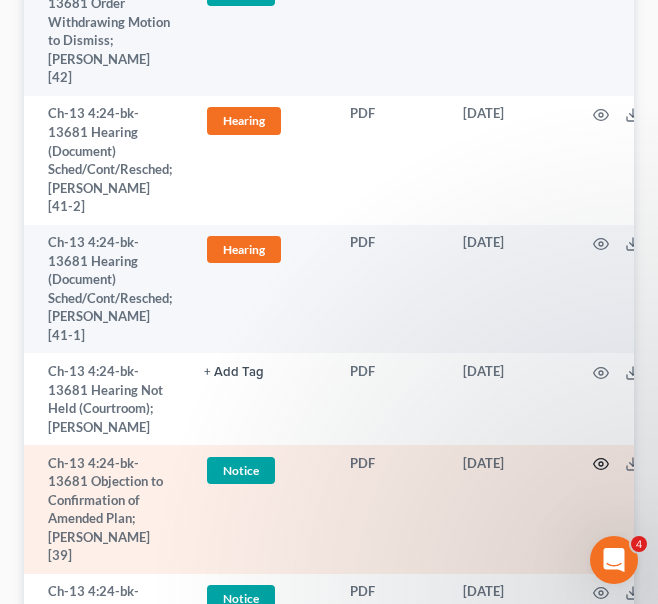 click 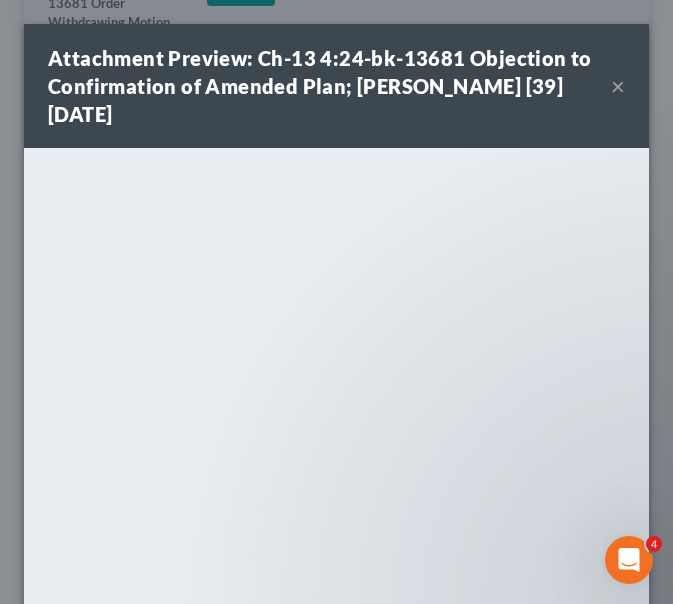 click on "×" at bounding box center [618, 86] 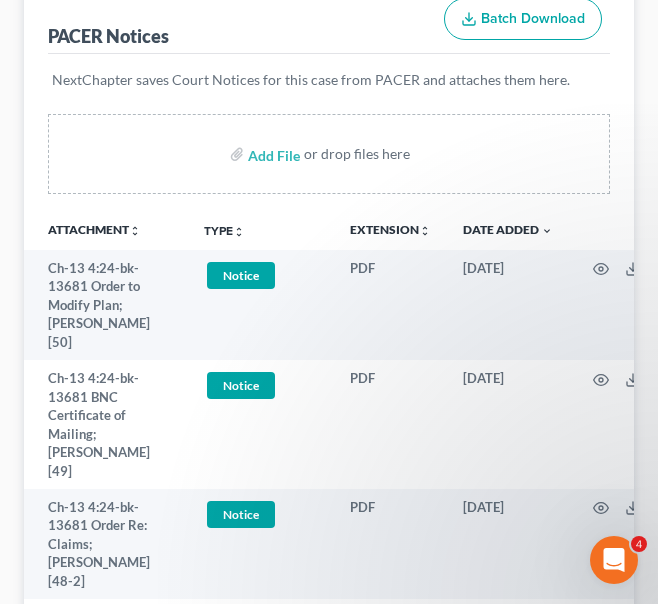 scroll, scrollTop: 373, scrollLeft: 0, axis: vertical 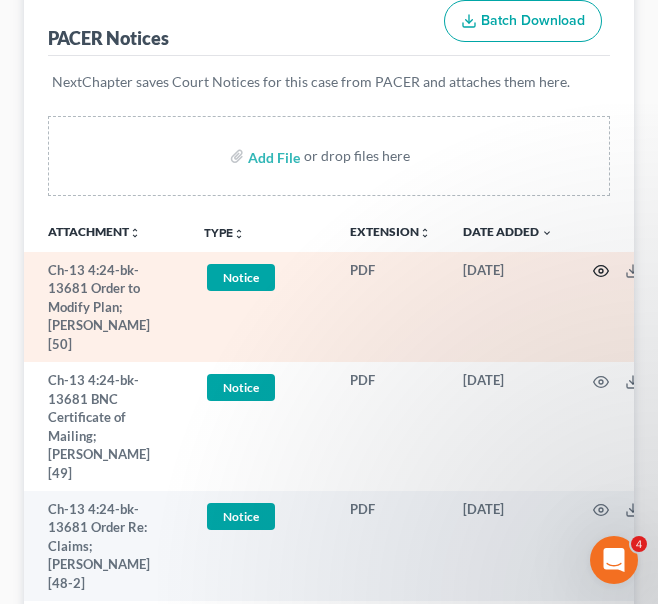 click 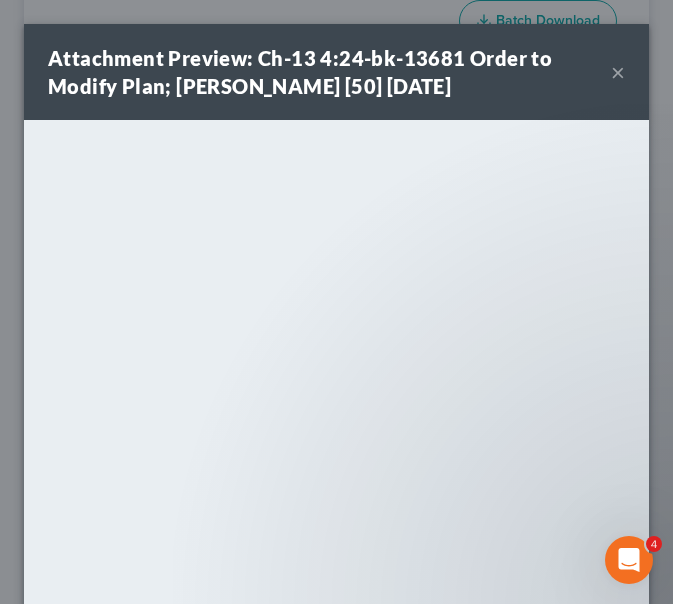click on "×" at bounding box center [618, 72] 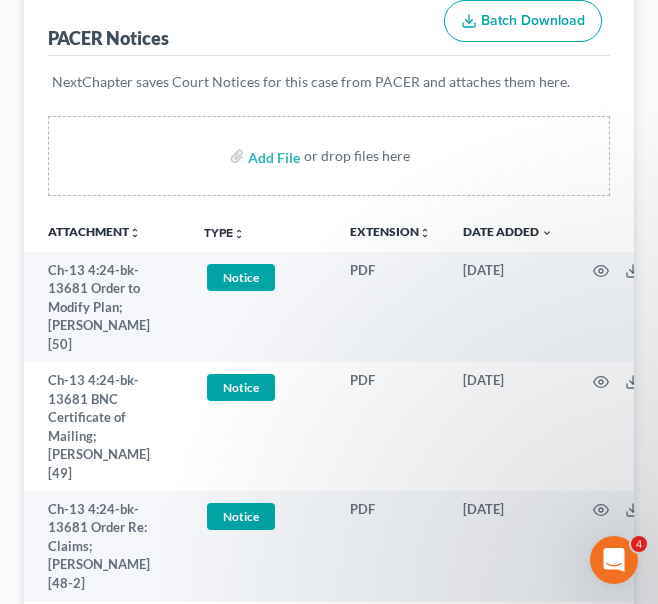 scroll, scrollTop: 4, scrollLeft: 0, axis: vertical 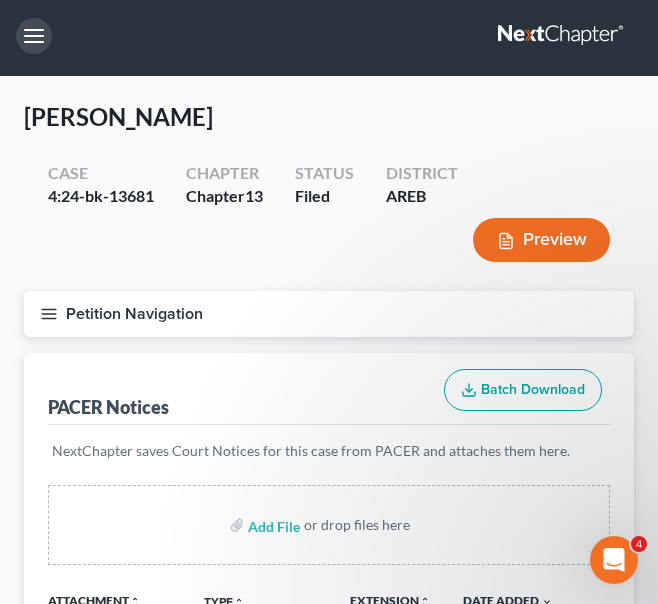 click at bounding box center [34, 36] 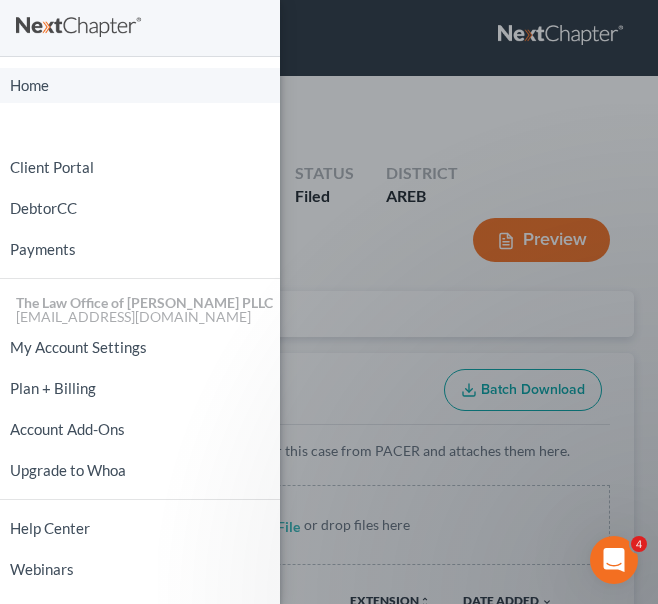 click on "Home" at bounding box center [140, 85] 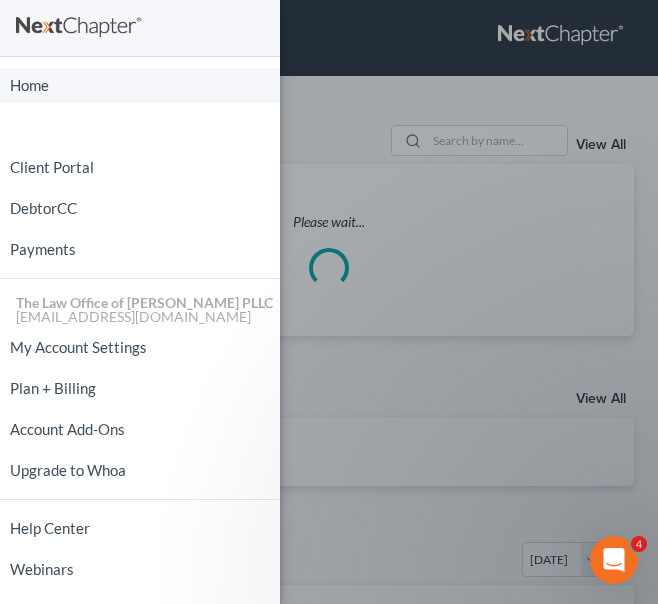 scroll, scrollTop: 0, scrollLeft: 0, axis: both 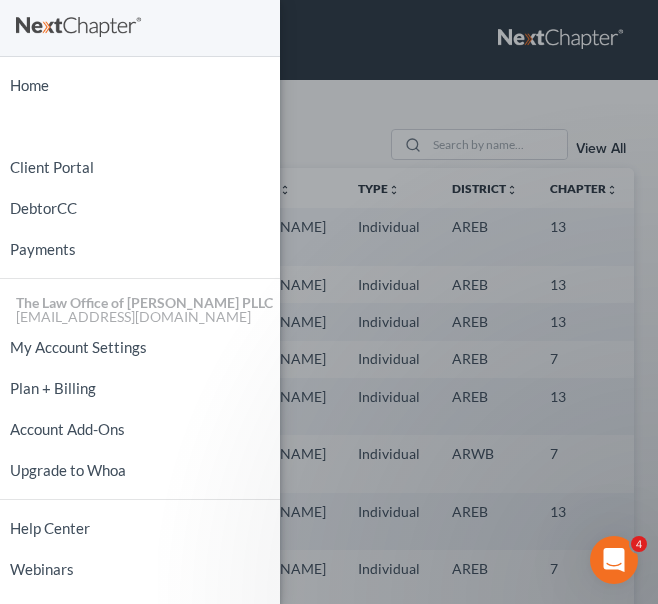 click on "Home New Case Client Portal DebtorCC Payments The Law Office of [PERSON_NAME] PLLC [EMAIL_ADDRESS][DOMAIN_NAME] My Account Settings Plan + Billing Account Add-Ons Upgrade to Whoa Help Center Webinars Training Videos What's new Log out" at bounding box center (329, 302) 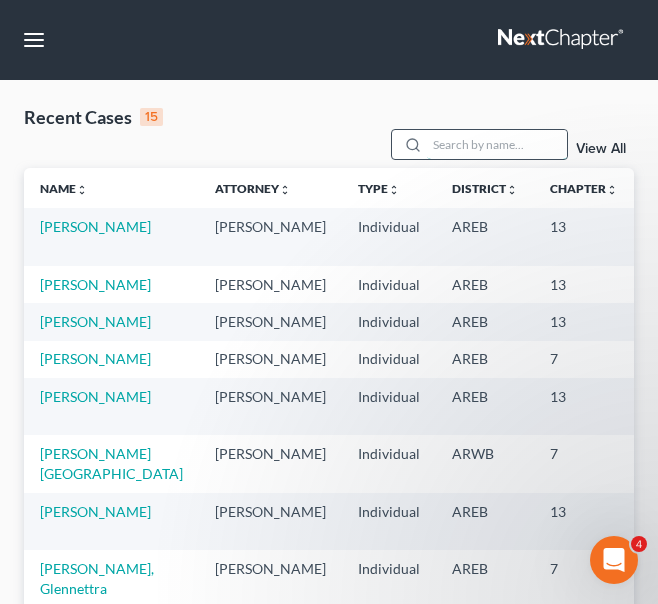 click at bounding box center [497, 144] 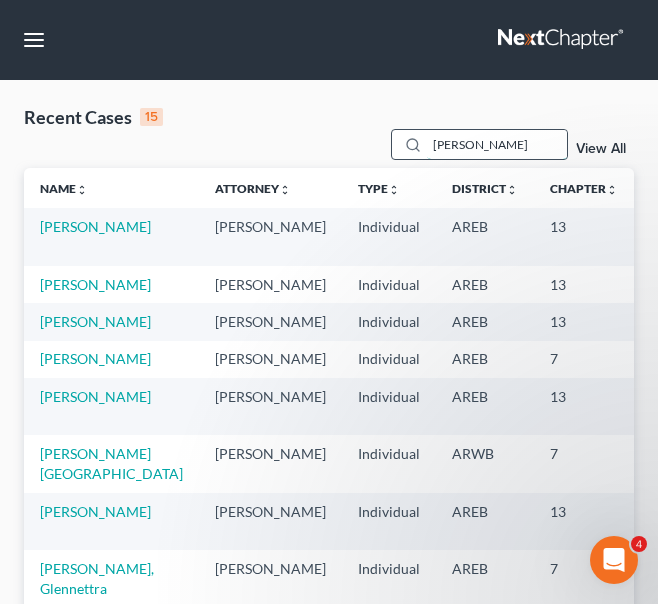 type on "[PERSON_NAME]" 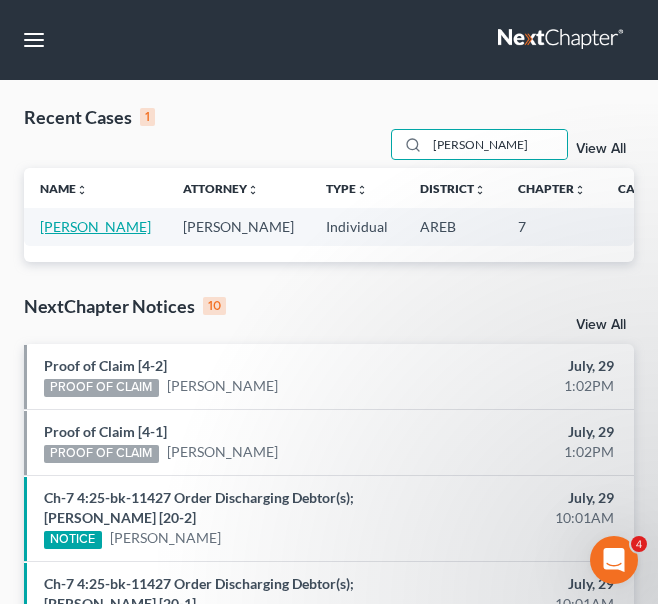 click on "[PERSON_NAME]" at bounding box center (95, 226) 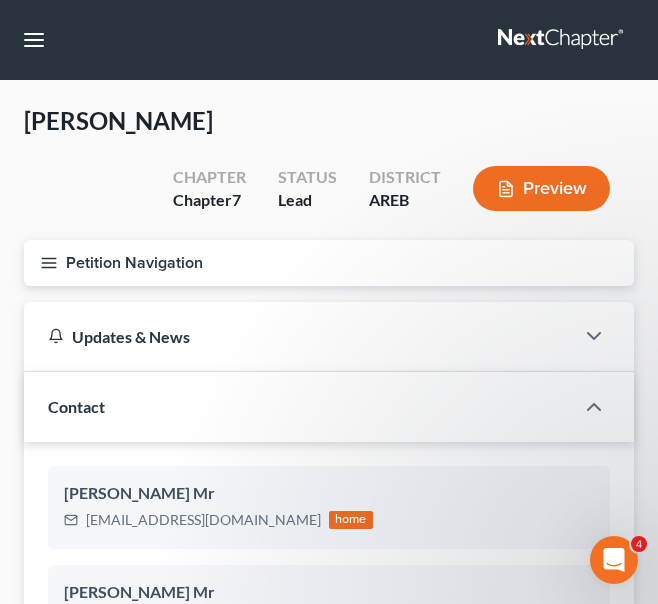 click 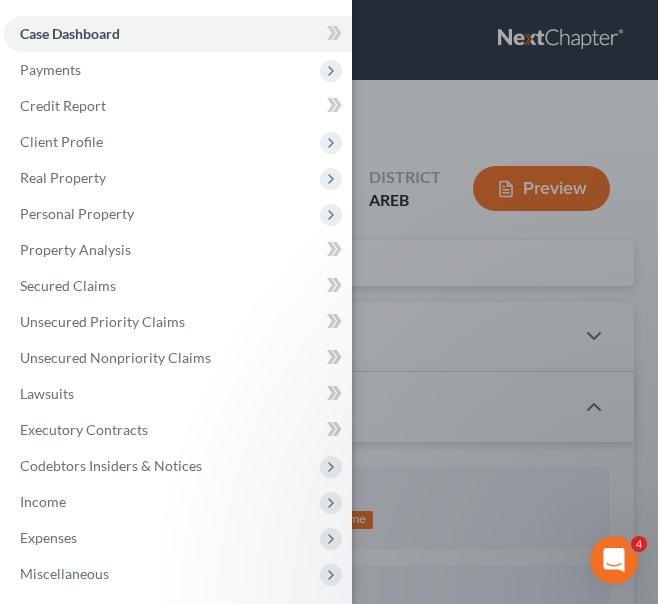 scroll, scrollTop: 1368, scrollLeft: 0, axis: vertical 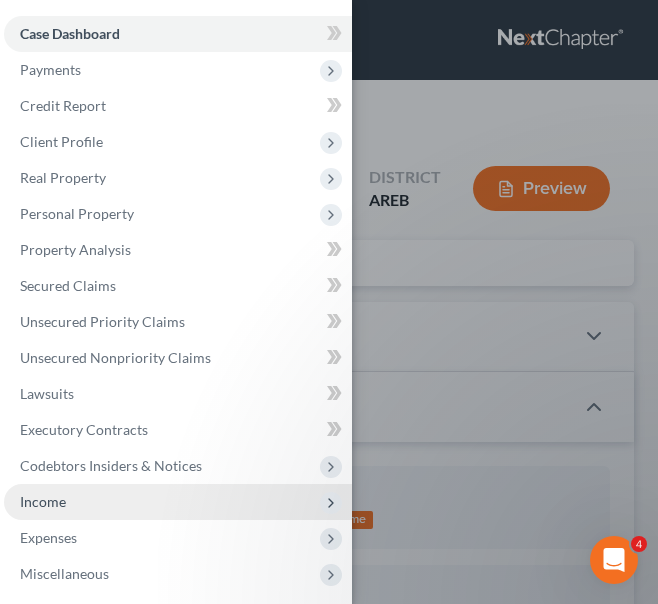 click on "Income" at bounding box center [178, 502] 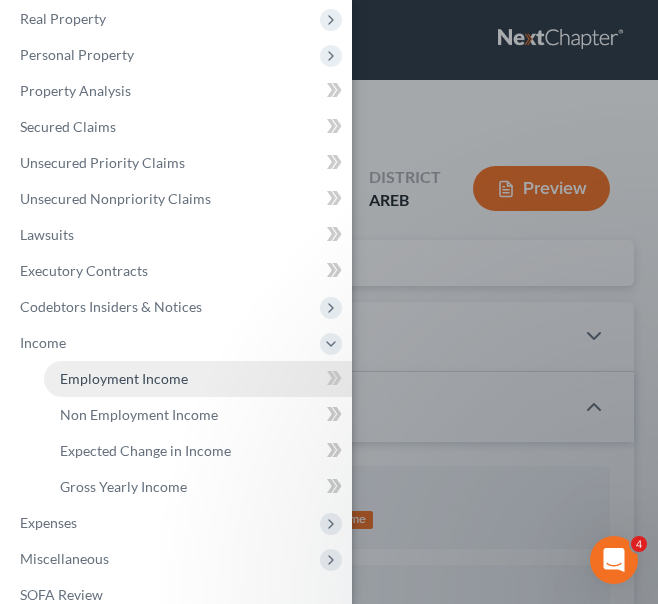 scroll, scrollTop: 165, scrollLeft: 0, axis: vertical 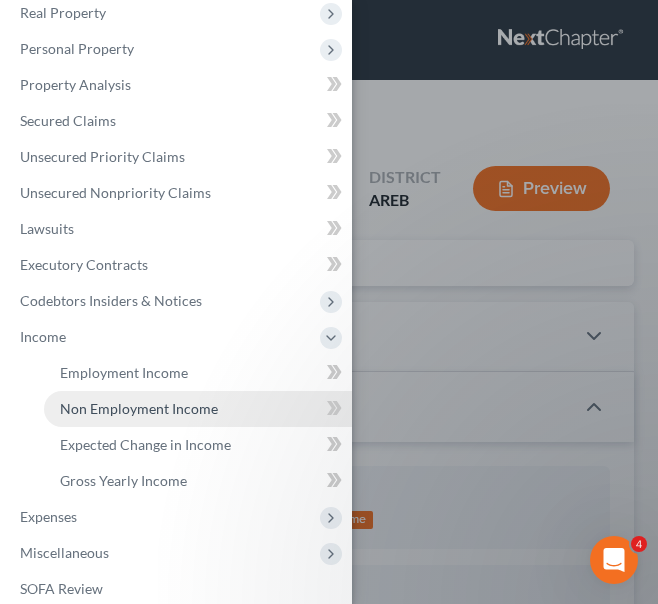 click on "Non Employment Income" at bounding box center (139, 408) 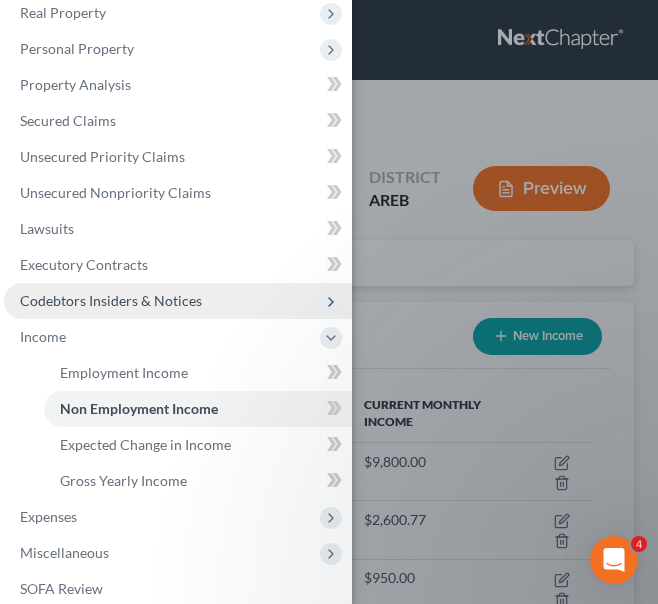 scroll, scrollTop: 999735, scrollLeft: 999430, axis: both 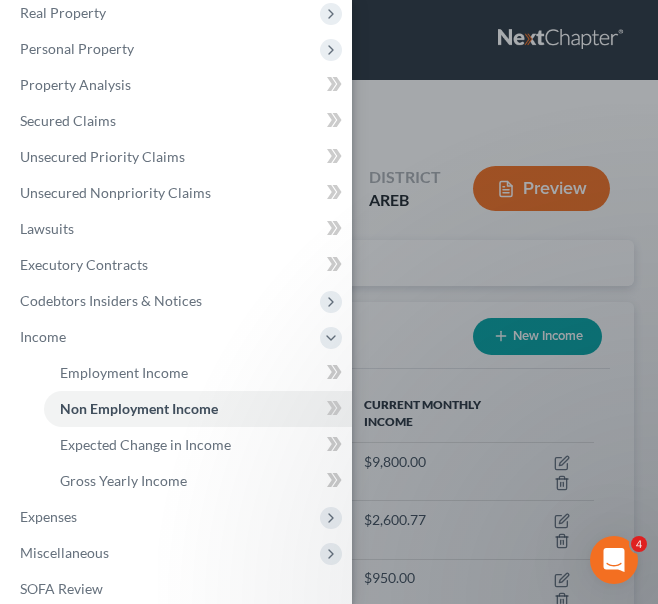 click on "Case Dashboard
Payments
Invoices
Payments
Payments
Credit Report
Client Profile" at bounding box center (329, 302) 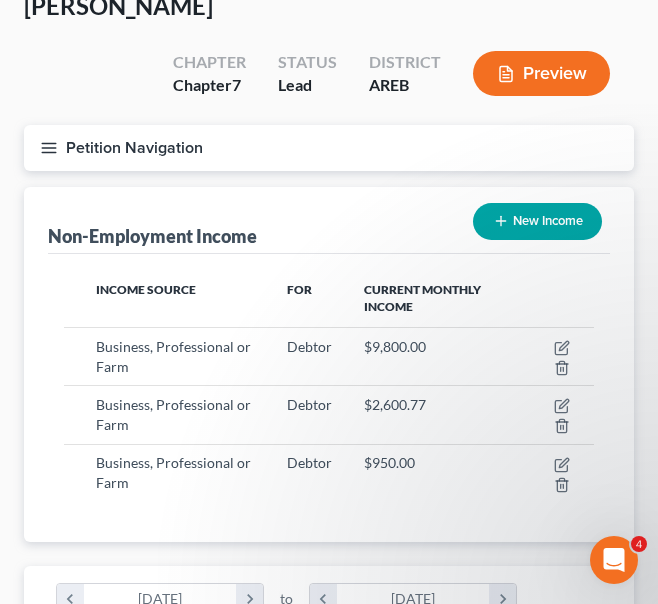 scroll, scrollTop: 110, scrollLeft: 0, axis: vertical 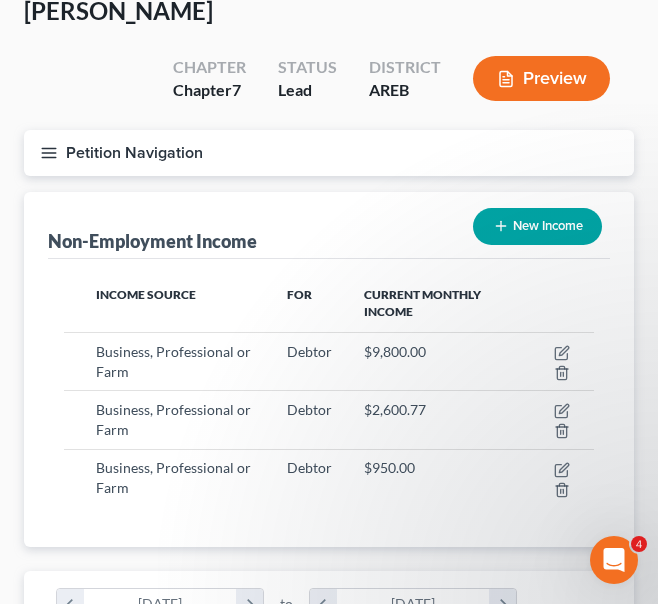 click 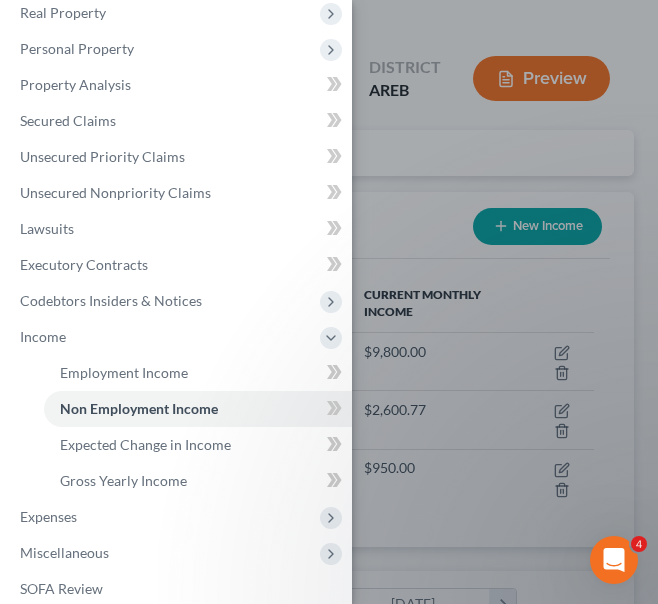 click on "Case Dashboard
Payments
Invoices
Payments
Payments
Credit Report
Client Profile" at bounding box center [329, 302] 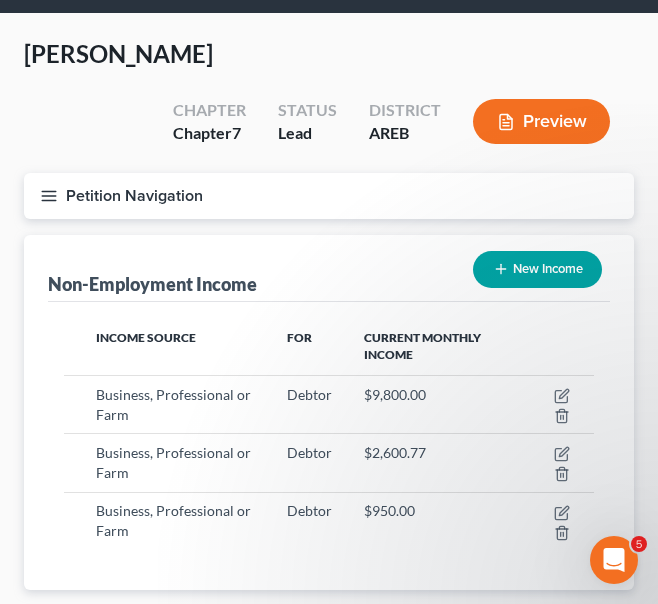 scroll, scrollTop: 0, scrollLeft: 0, axis: both 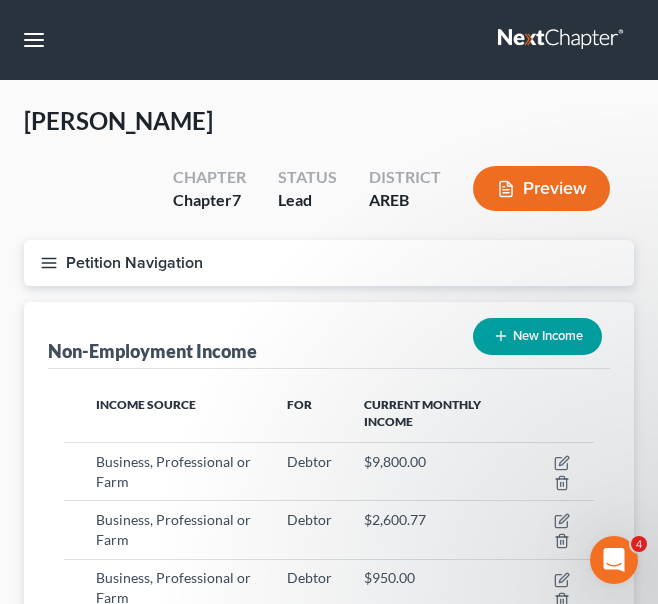 click on "Petition Navigation" at bounding box center [329, 263] 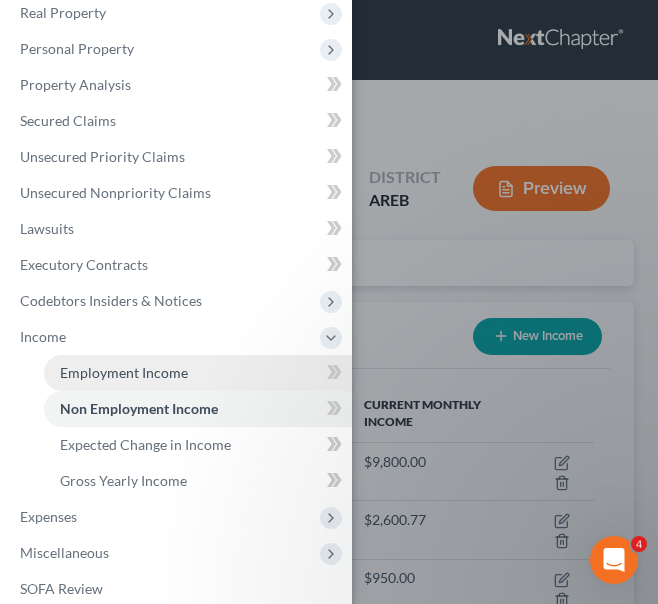 click on "Employment Income" at bounding box center (198, 373) 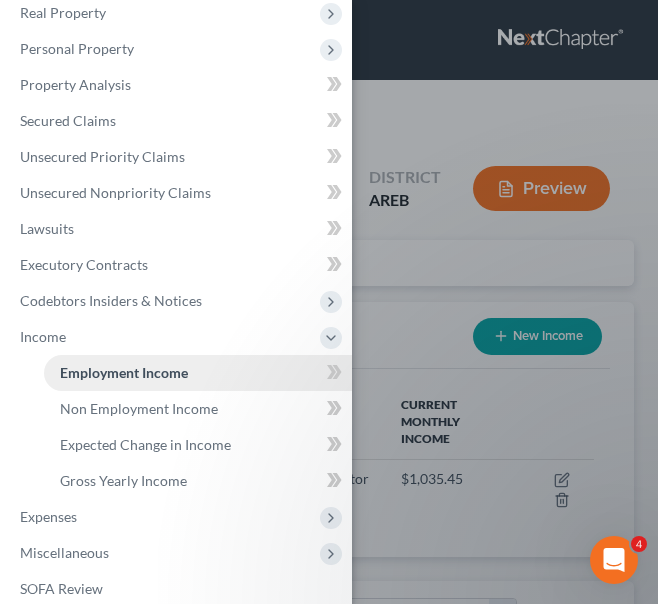 scroll, scrollTop: 999735, scrollLeft: 999430, axis: both 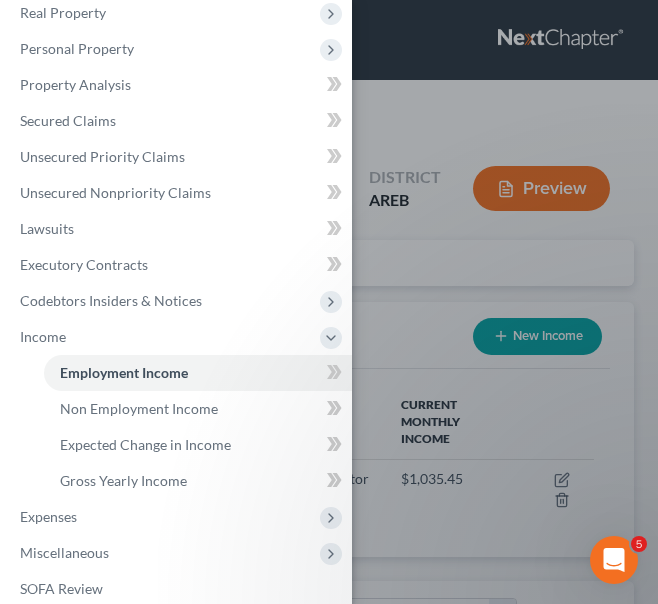 click on "Case Dashboard
Payments
Invoices
Payments
Payments
Credit Report
Client Profile" at bounding box center (329, 302) 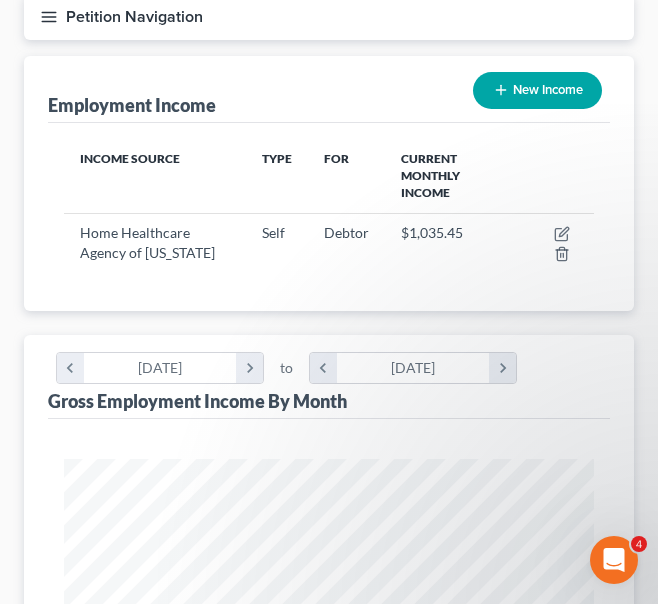 scroll, scrollTop: 243, scrollLeft: 0, axis: vertical 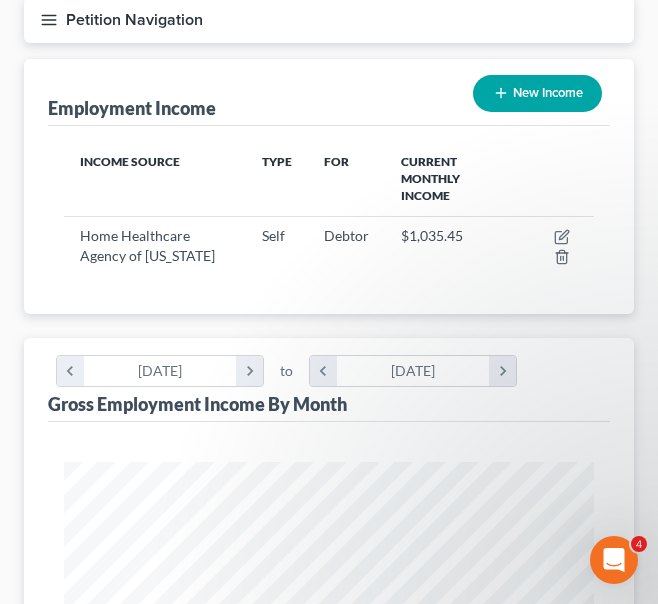 click on "Petition Navigation" at bounding box center (329, 20) 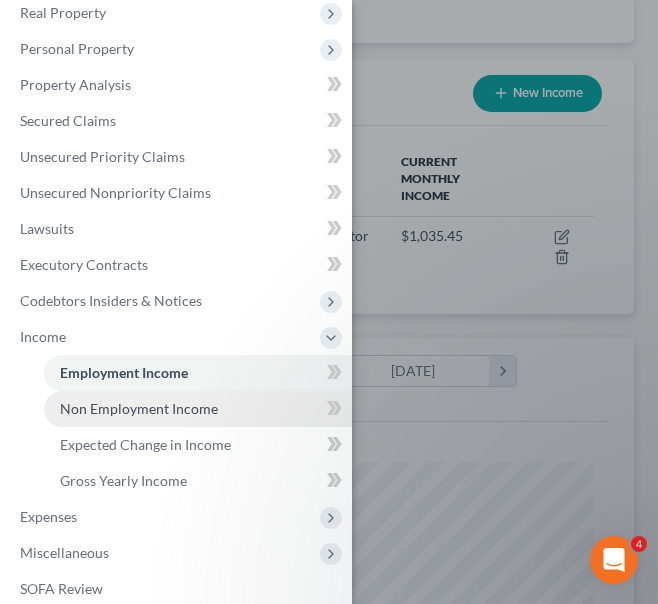 click on "Non Employment Income" at bounding box center [139, 408] 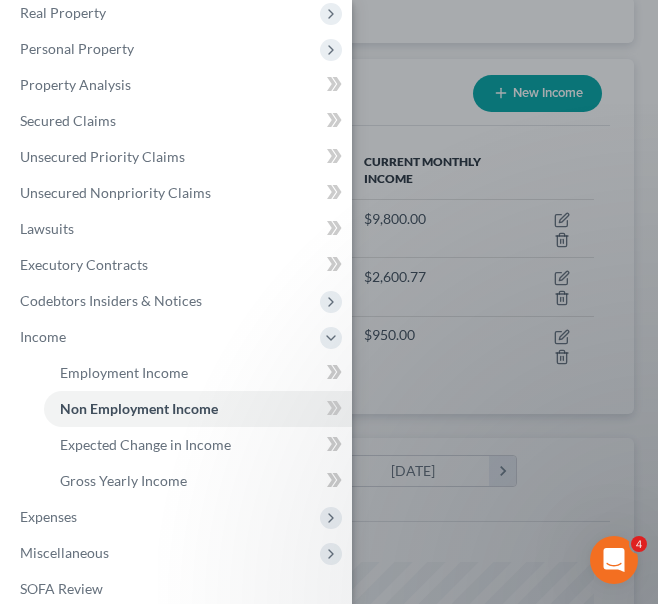 scroll, scrollTop: 0, scrollLeft: 0, axis: both 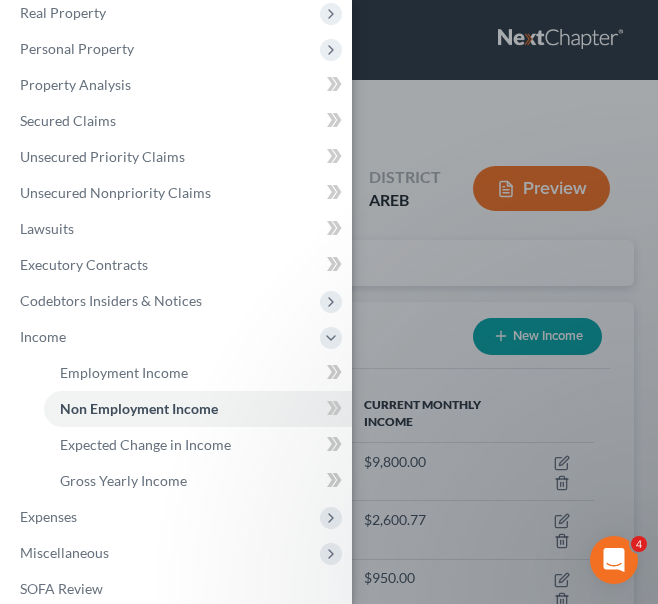 click on "Case Dashboard
Payments
Invoices
Payments
Payments
Credit Report
Client Profile" at bounding box center [329, 302] 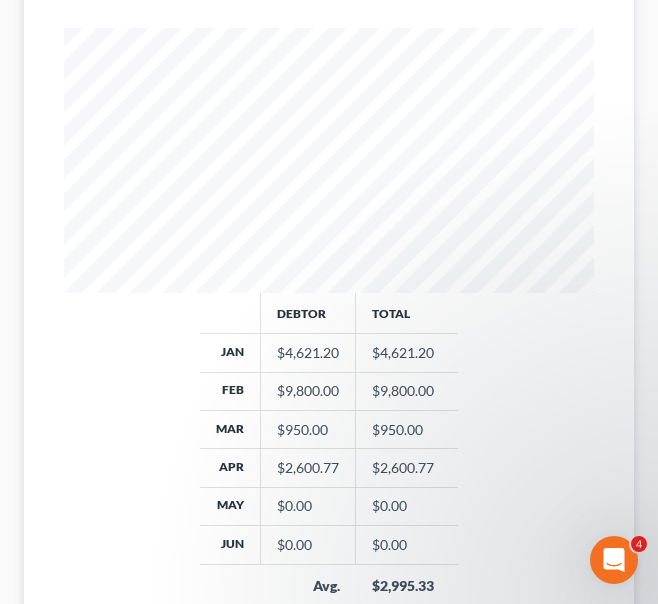 scroll, scrollTop: 778, scrollLeft: 0, axis: vertical 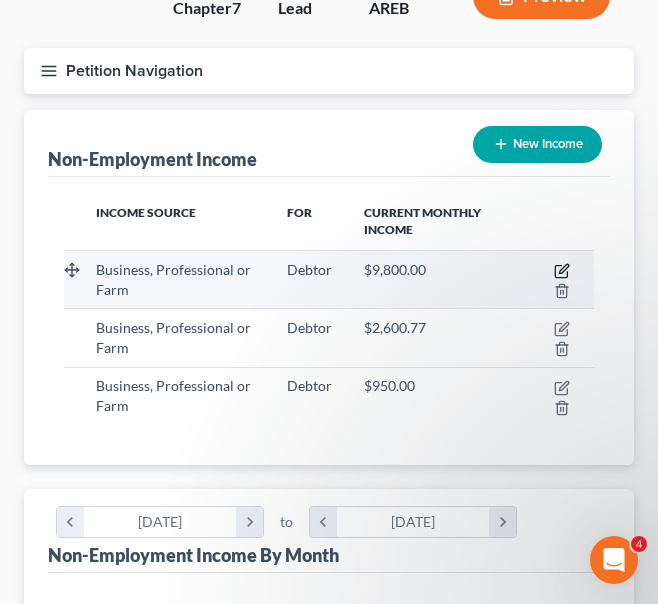 click 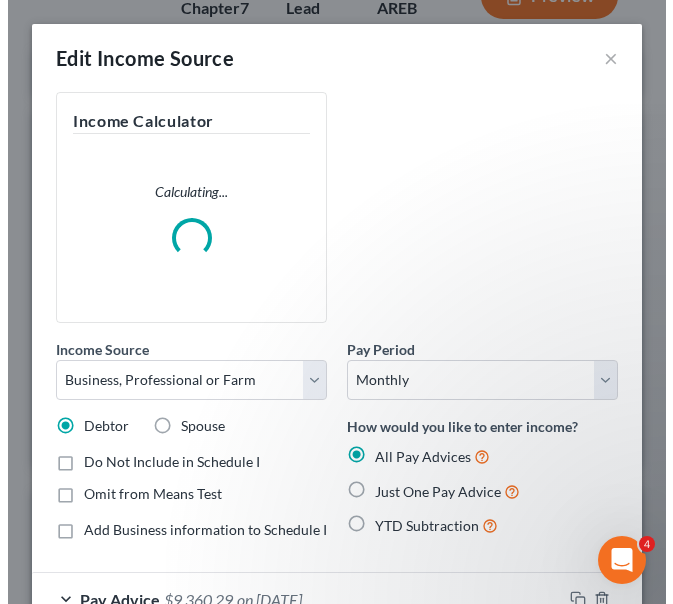 scroll, scrollTop: 144, scrollLeft: 0, axis: vertical 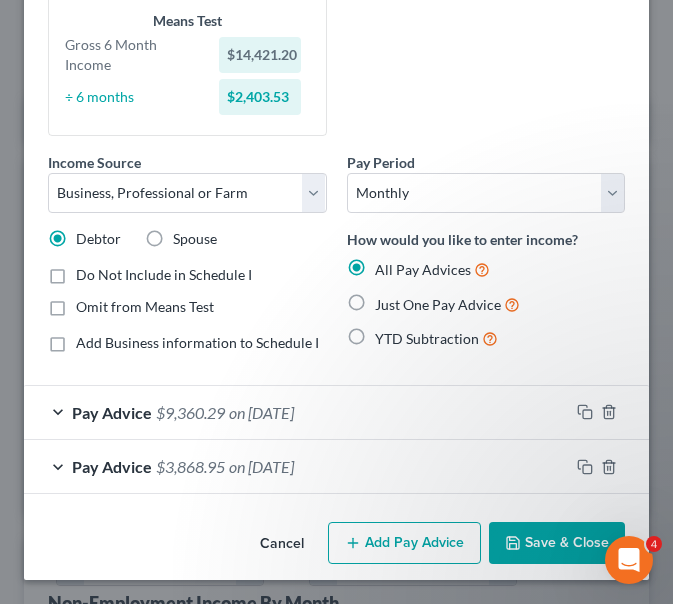 click on "Save & Close" at bounding box center [557, 543] 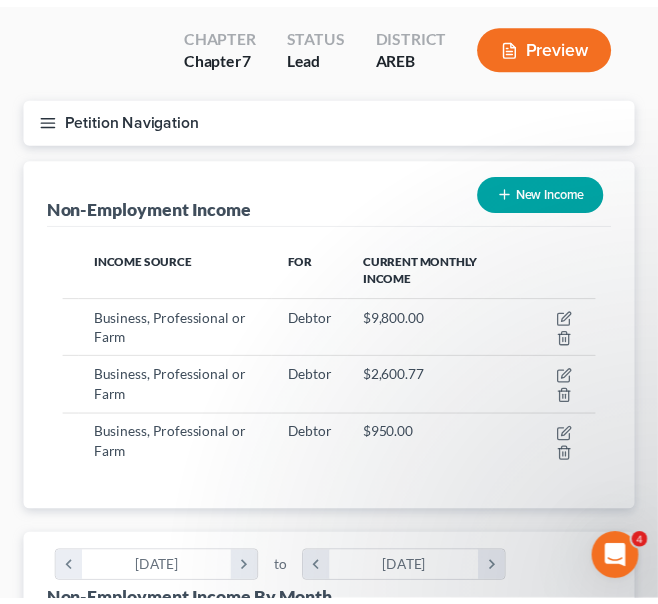 scroll, scrollTop: 125, scrollLeft: 0, axis: vertical 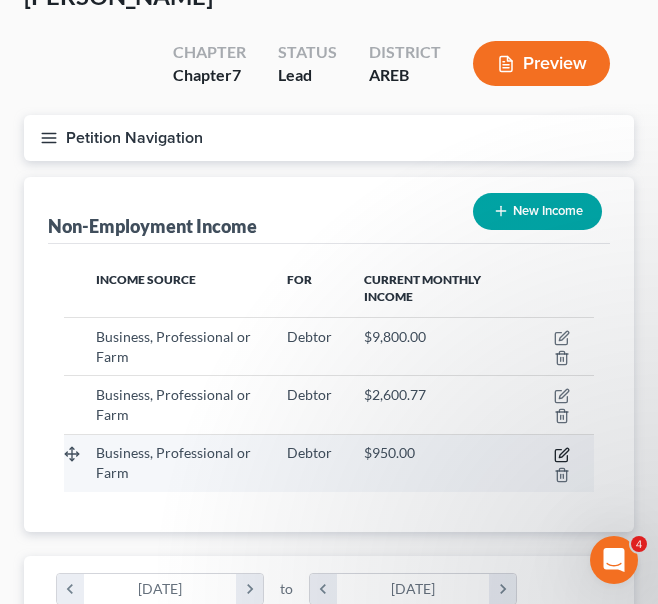 click 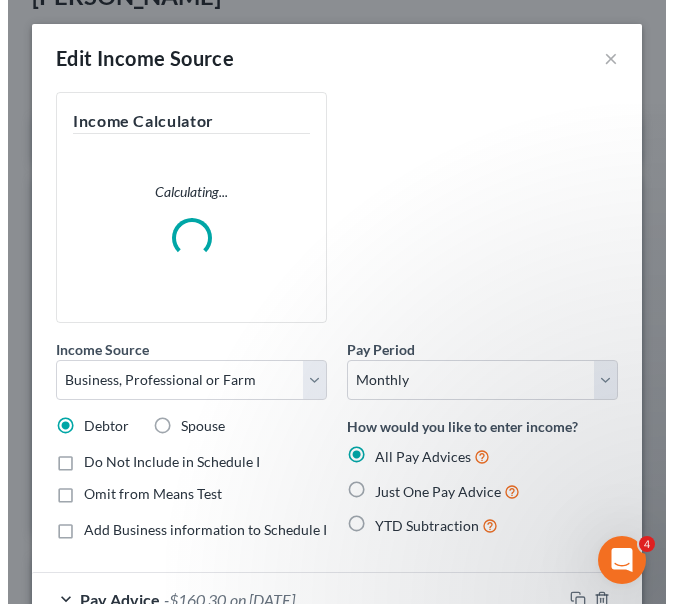 scroll, scrollTop: 144, scrollLeft: 0, axis: vertical 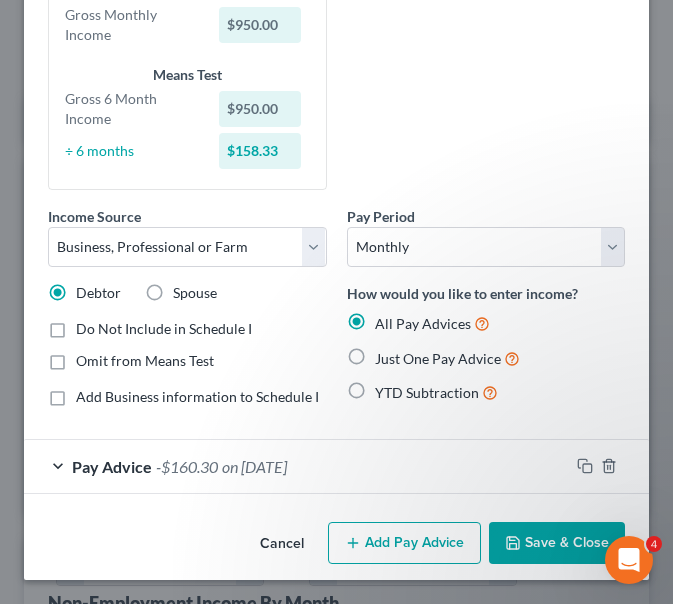 click on "Pay Advice -$160.30 on [DATE]" at bounding box center (296, 466) 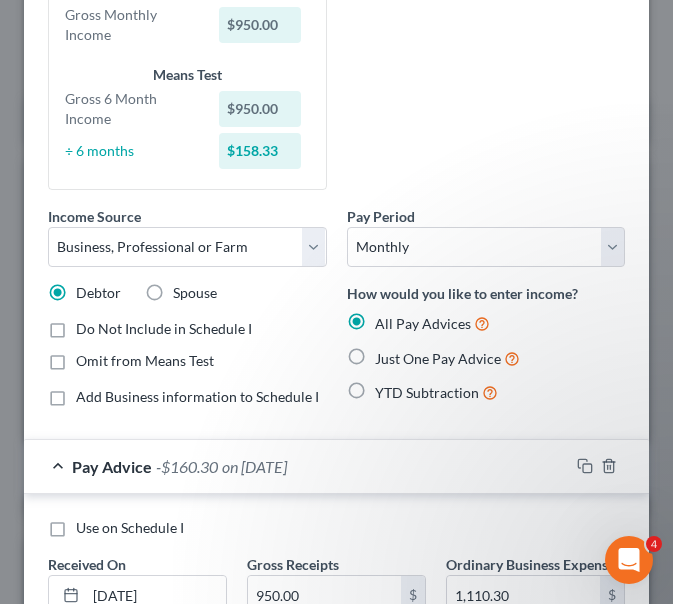 scroll, scrollTop: 334, scrollLeft: 0, axis: vertical 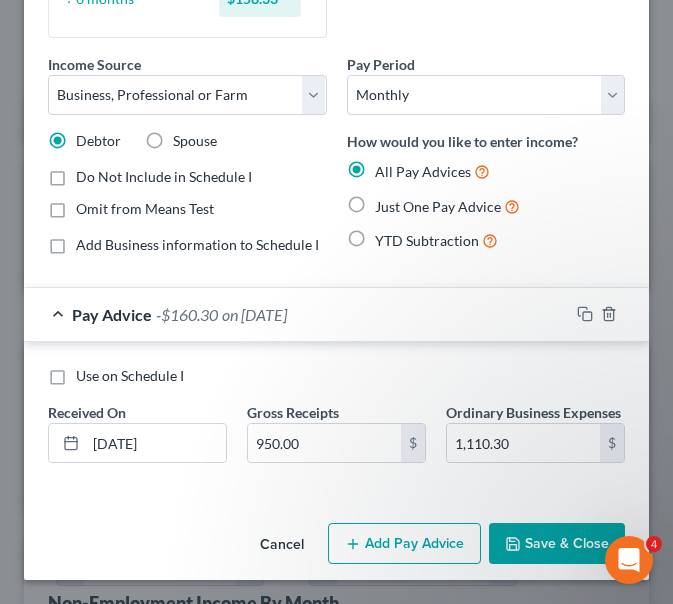 click on "Gross Receipts 950.00 $" at bounding box center [336, 432] 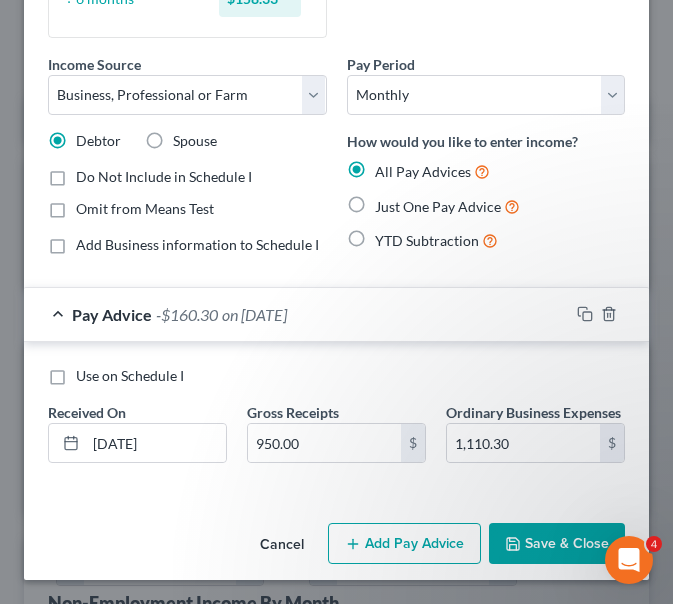 click on "Save & Close" at bounding box center [557, 544] 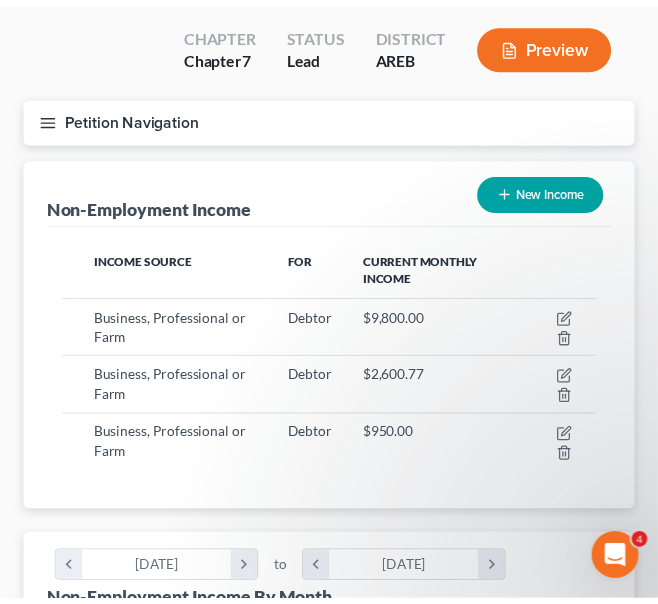 scroll, scrollTop: 125, scrollLeft: 0, axis: vertical 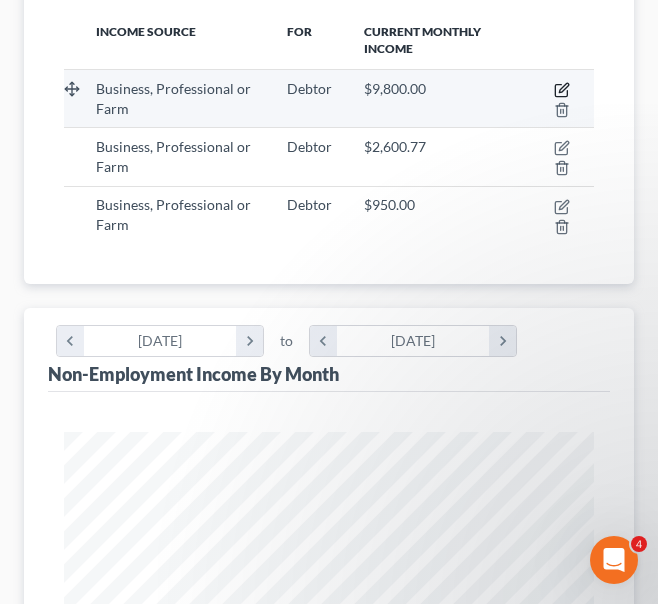 click 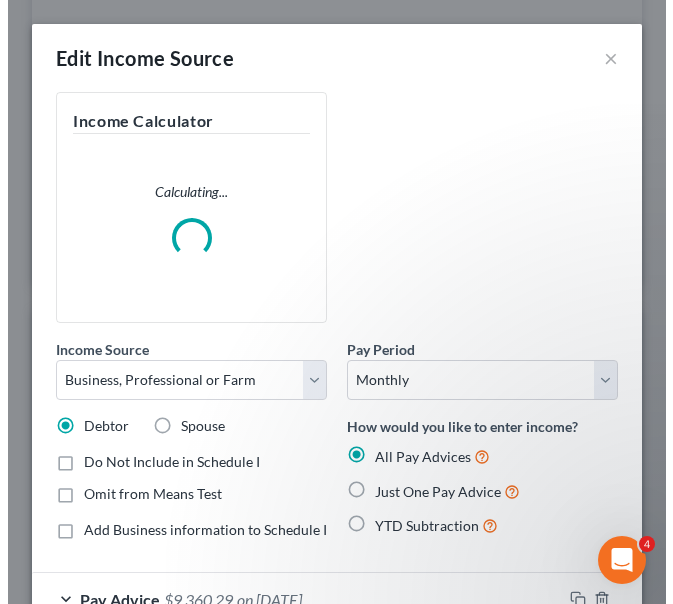 scroll, scrollTop: 325, scrollLeft: 0, axis: vertical 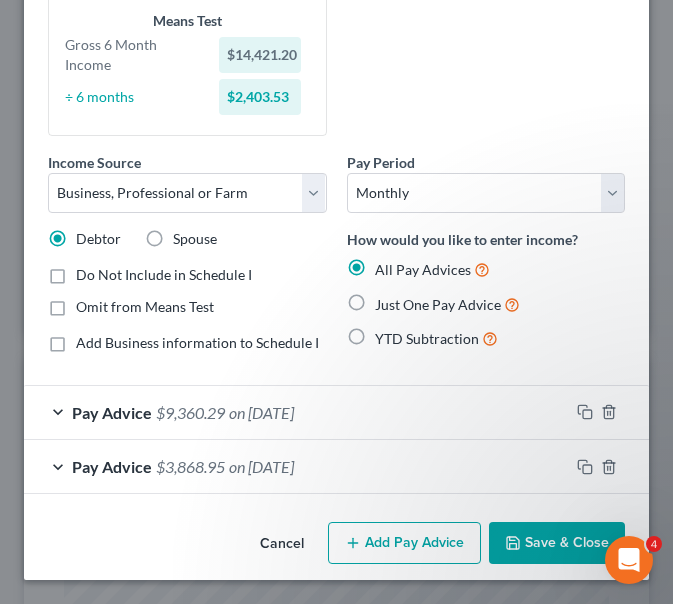 click on "Just One Pay Advice" at bounding box center (447, 304) 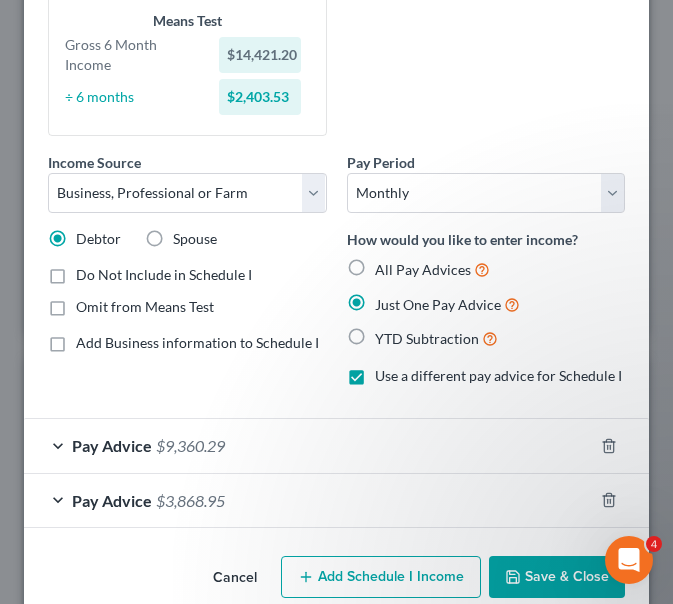 scroll, scrollTop: 269, scrollLeft: 0, axis: vertical 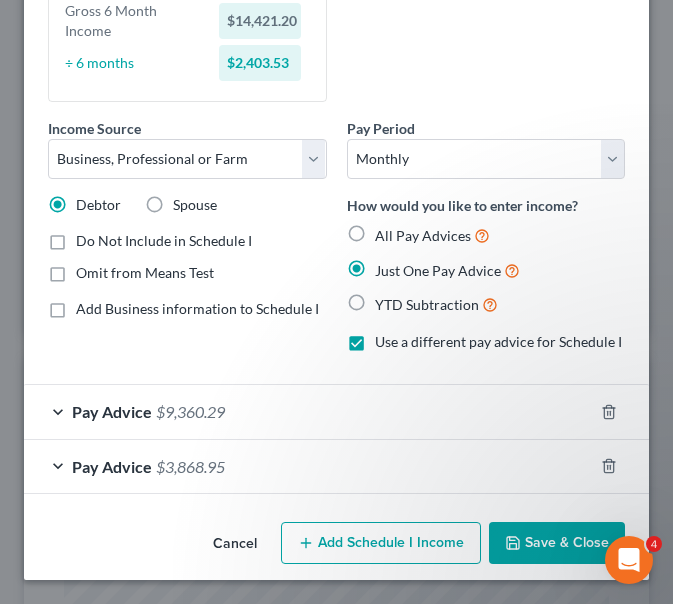 click on "Save & Close" at bounding box center [557, 543] 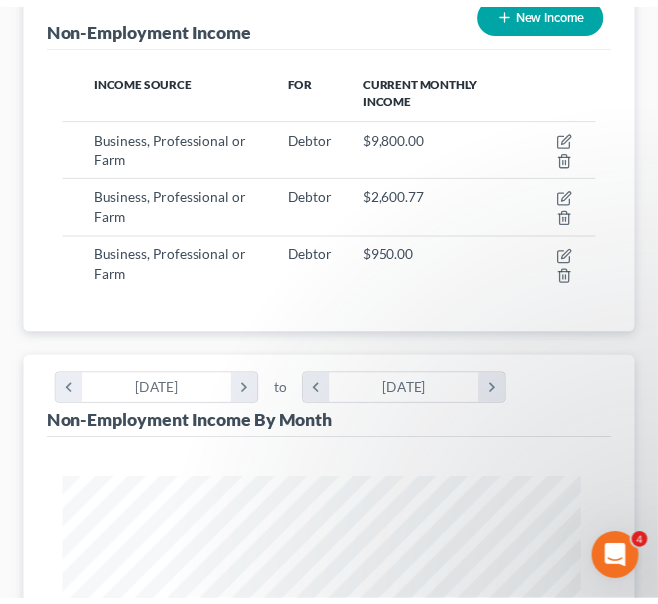 scroll, scrollTop: 373, scrollLeft: 0, axis: vertical 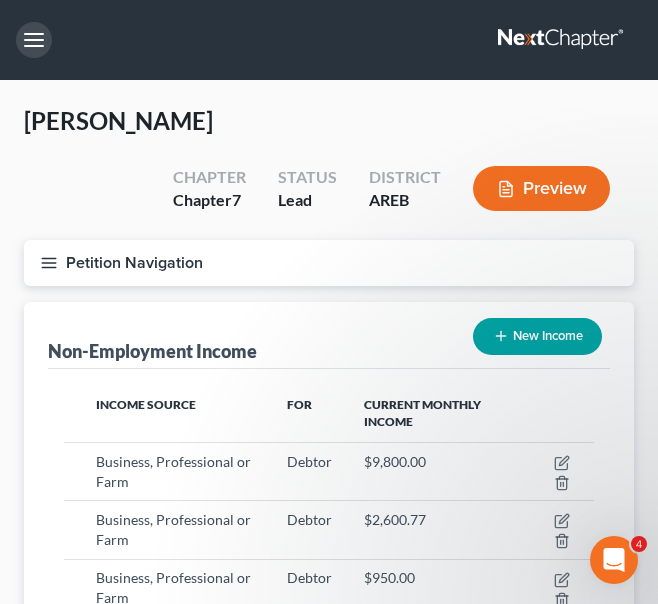 click at bounding box center [34, 40] 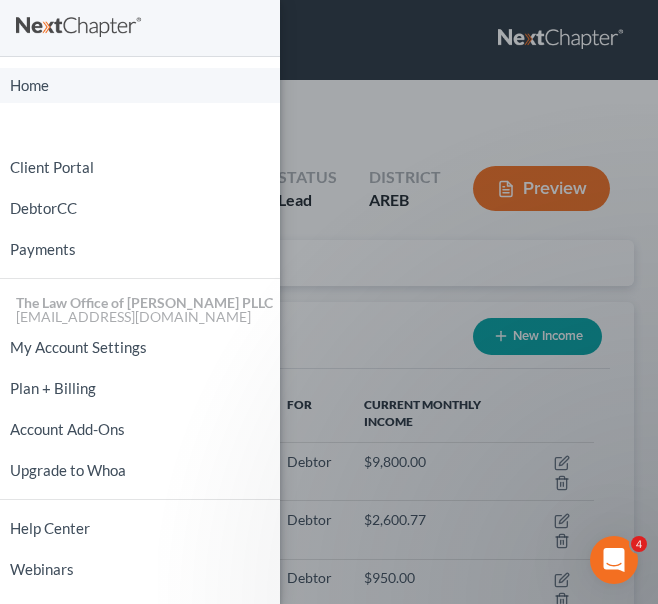 click on "Home" at bounding box center [140, 85] 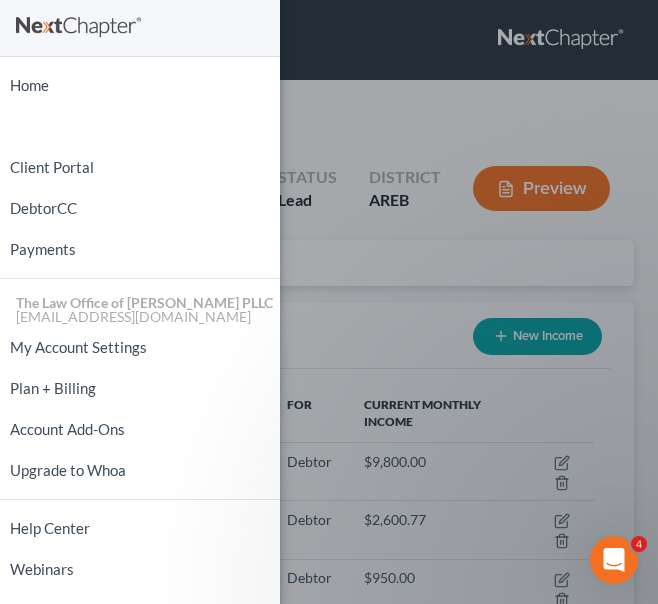click on "Home New Case Client Portal DebtorCC Payments The Law Office of [PERSON_NAME] PLLC [EMAIL_ADDRESS][DOMAIN_NAME] My Account Settings Plan + Billing Account Add-Ons Upgrade to Whoa Help Center Webinars Training Videos What's new Log out" at bounding box center [329, 302] 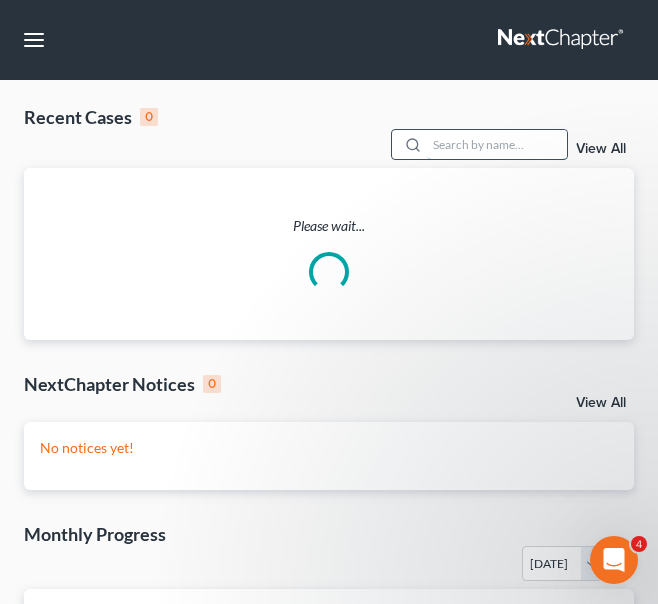 click at bounding box center [497, 144] 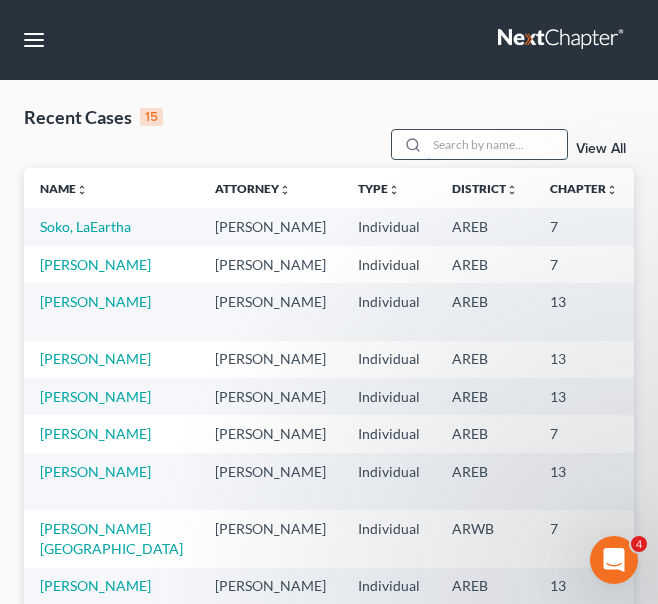 click at bounding box center [497, 144] 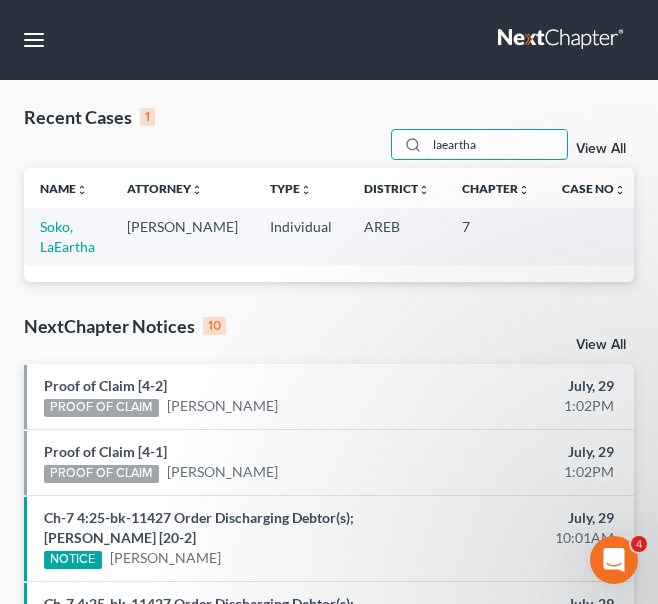 type on "laeartha" 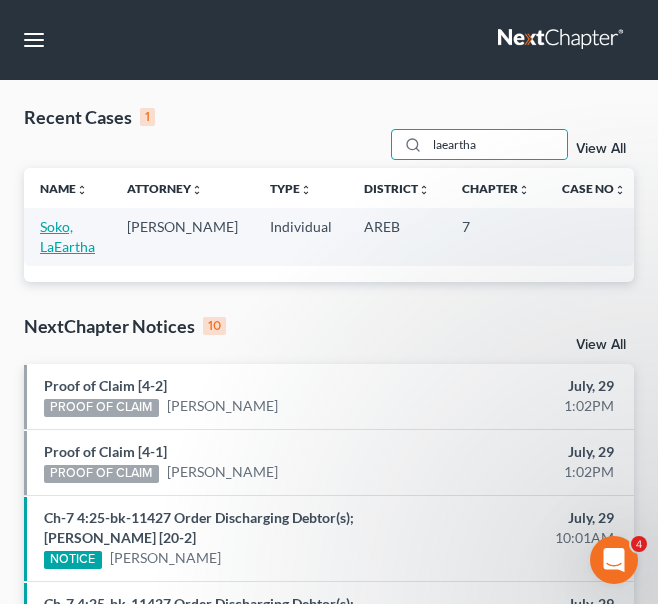 click on "Soko, LaEartha" at bounding box center [67, 236] 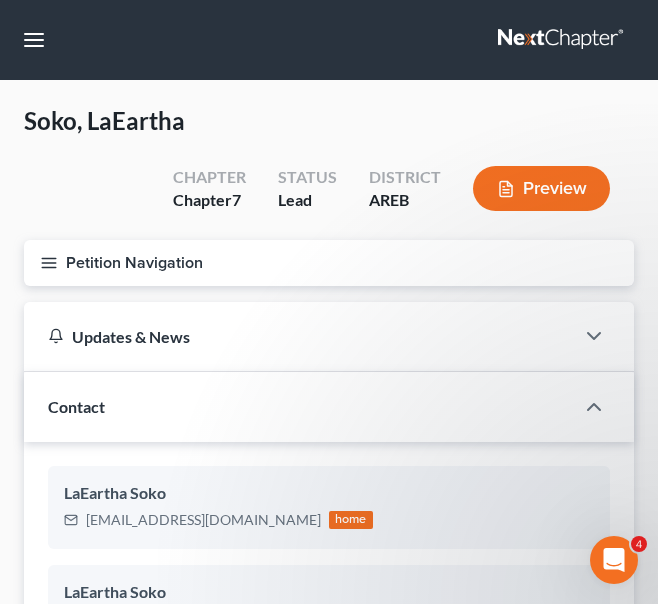 scroll, scrollTop: 714, scrollLeft: 0, axis: vertical 